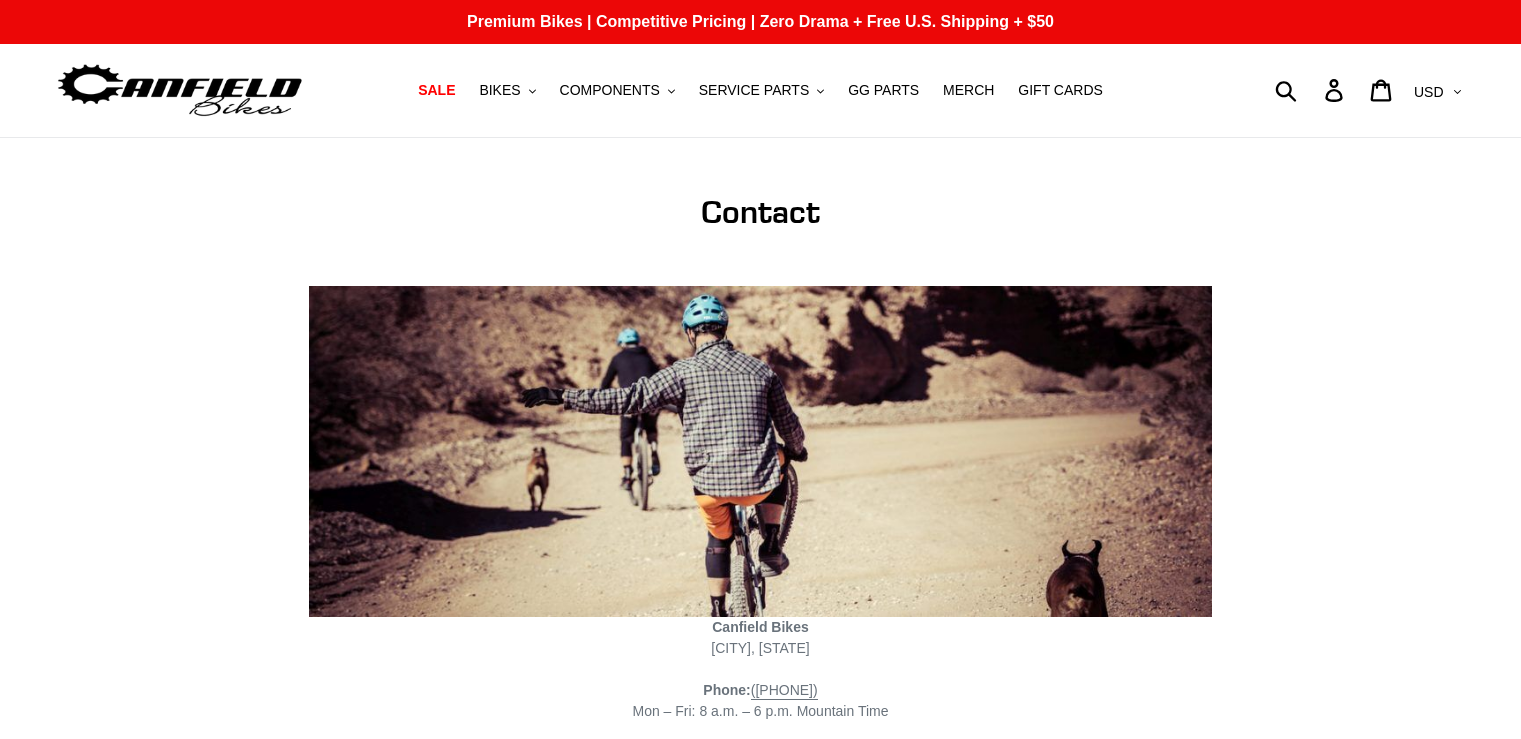scroll, scrollTop: 0, scrollLeft: 0, axis: both 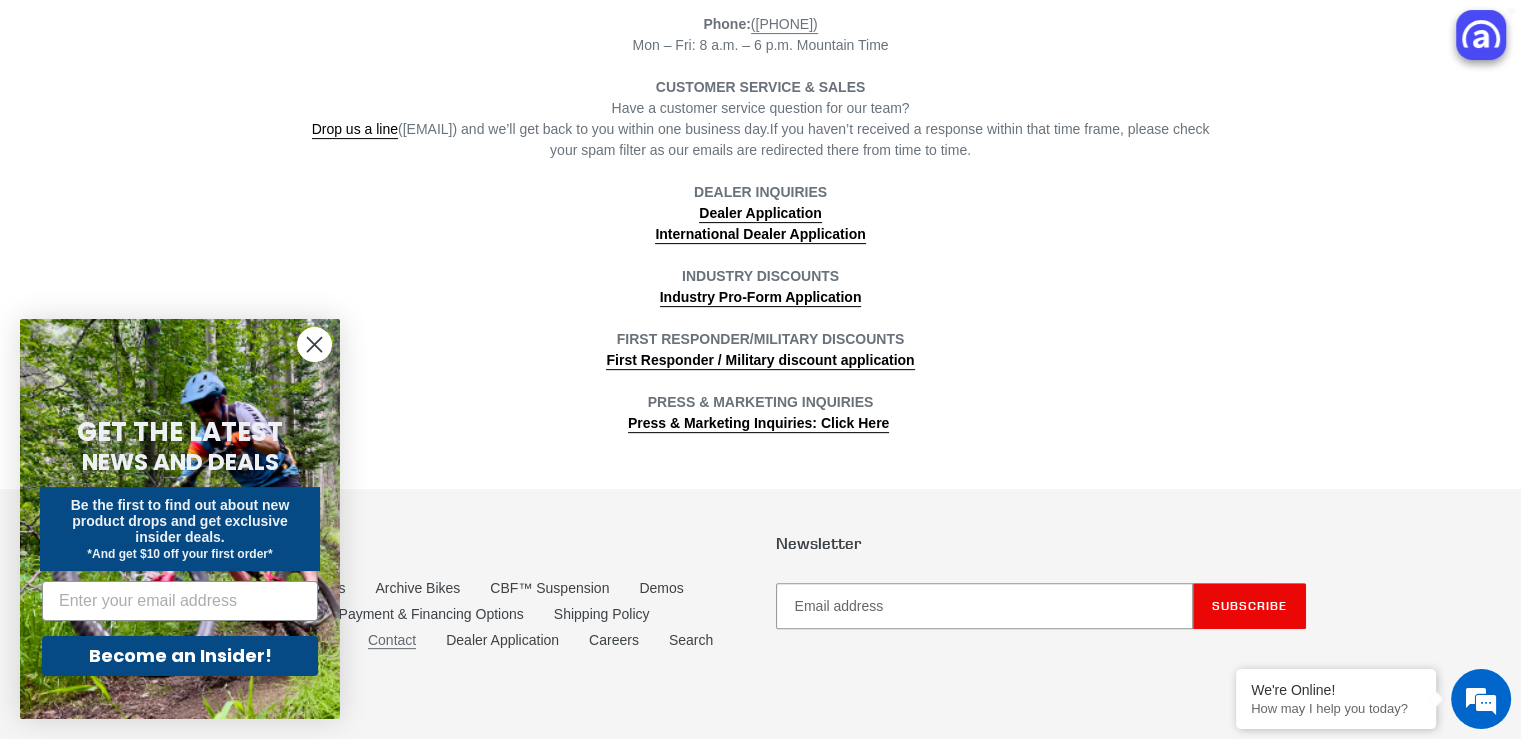 click on "Contact" at bounding box center [392, 640] 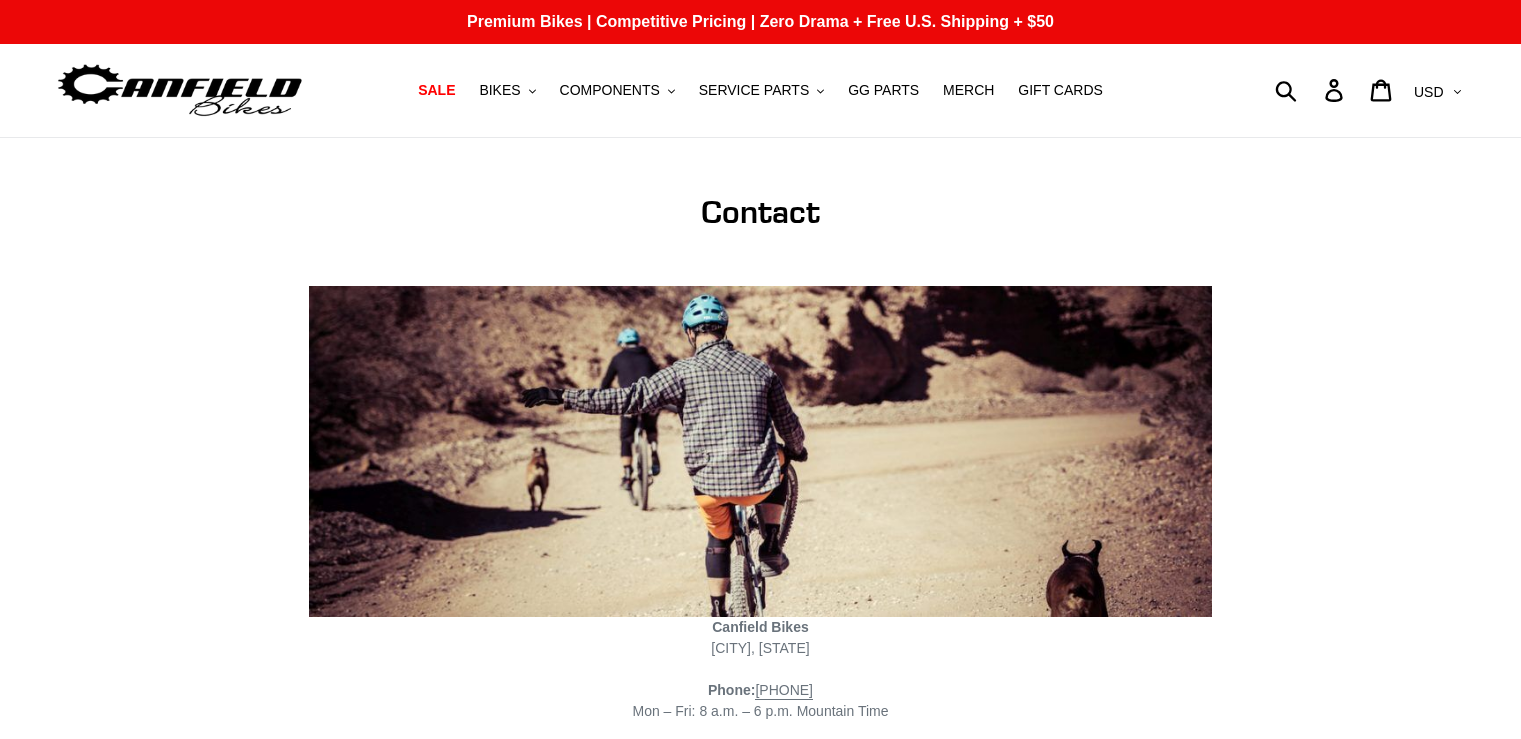 scroll, scrollTop: 0, scrollLeft: 0, axis: both 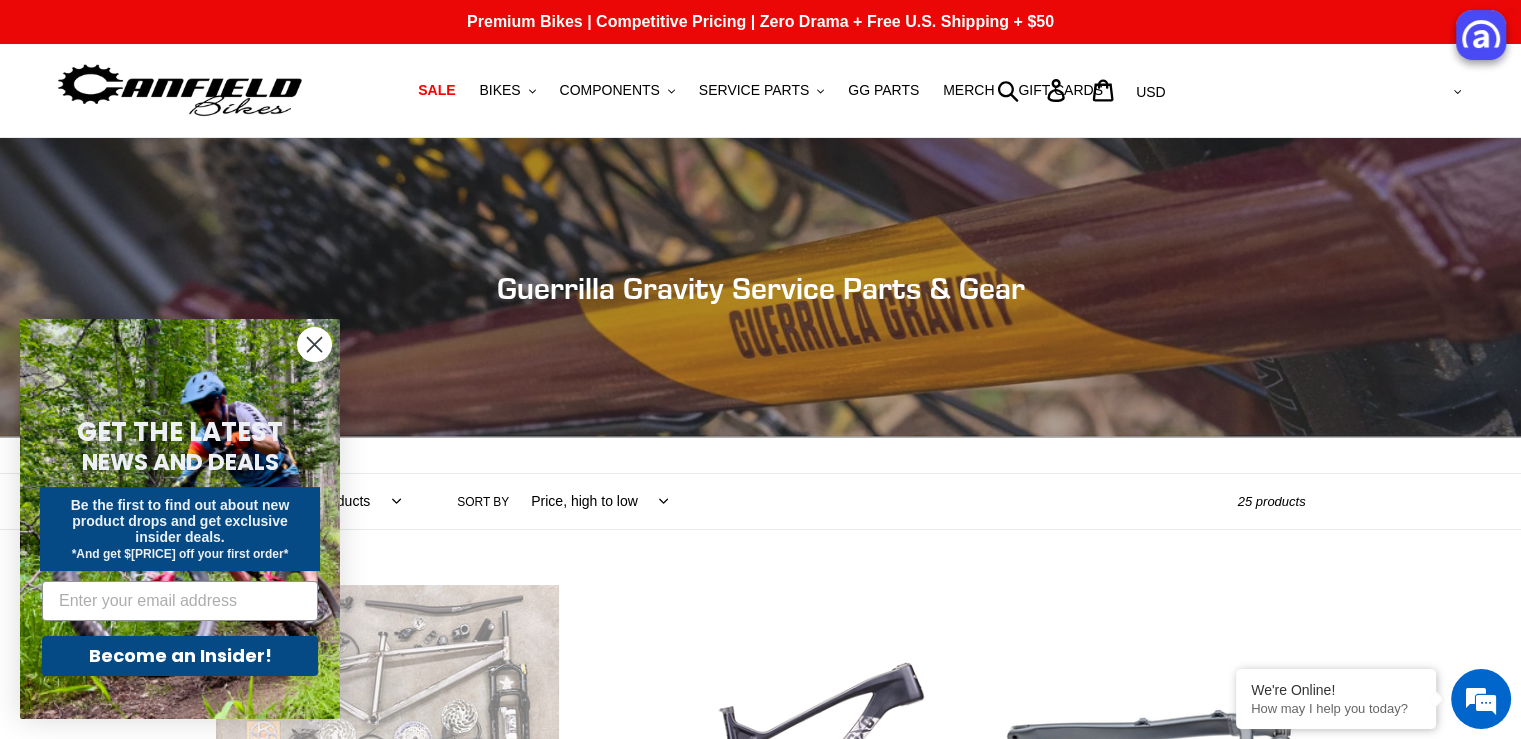 click at bounding box center [180, 90] 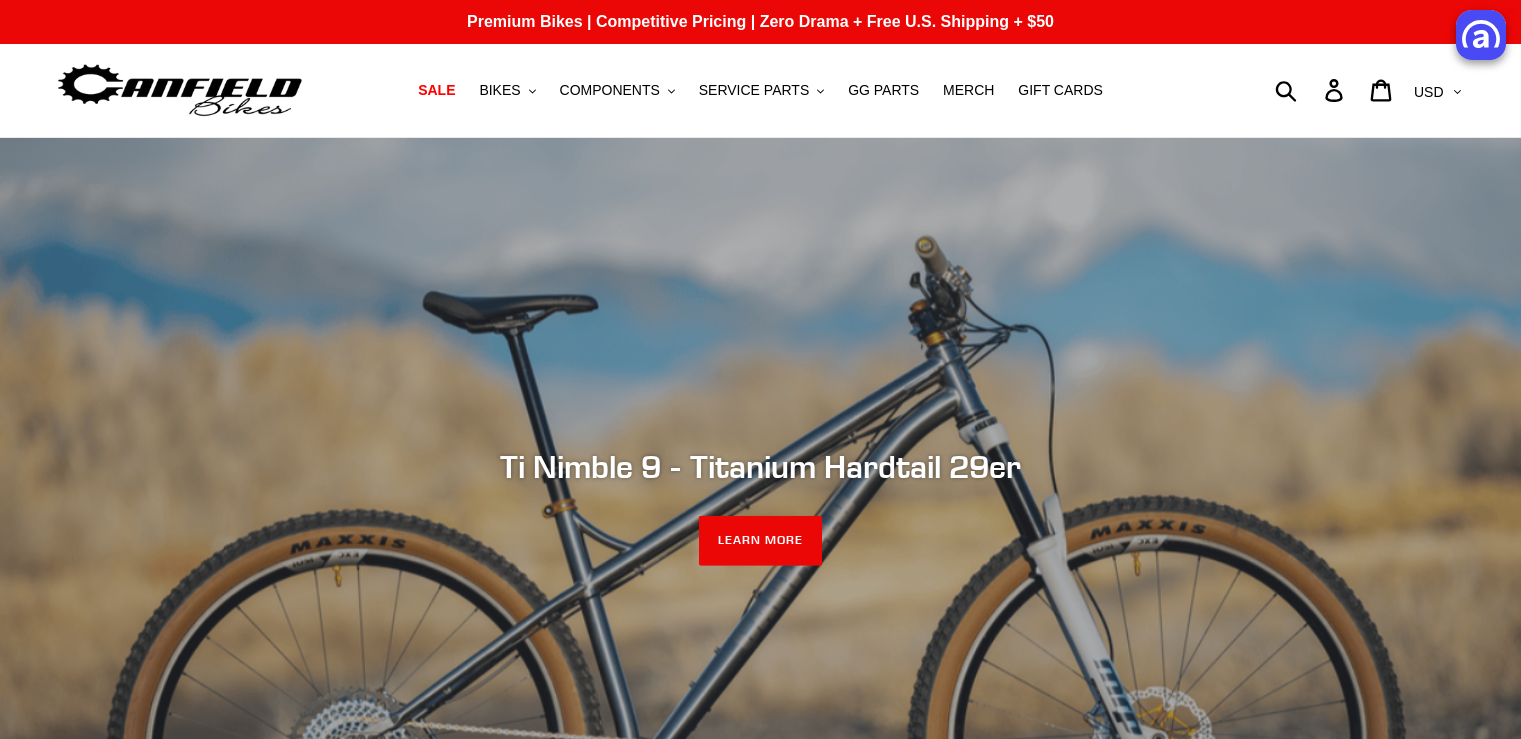 scroll, scrollTop: 0, scrollLeft: 0, axis: both 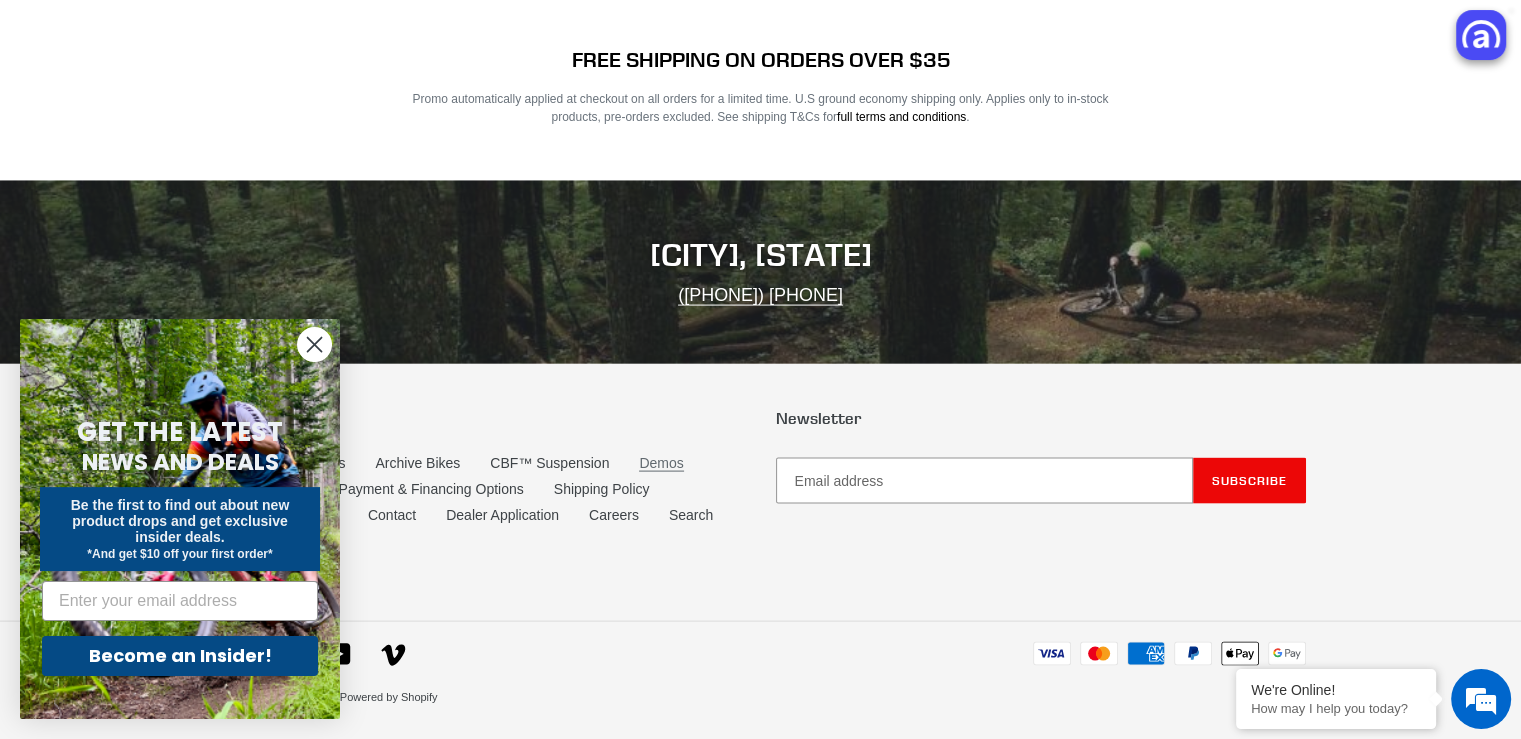 click on "Demos" at bounding box center (661, 463) 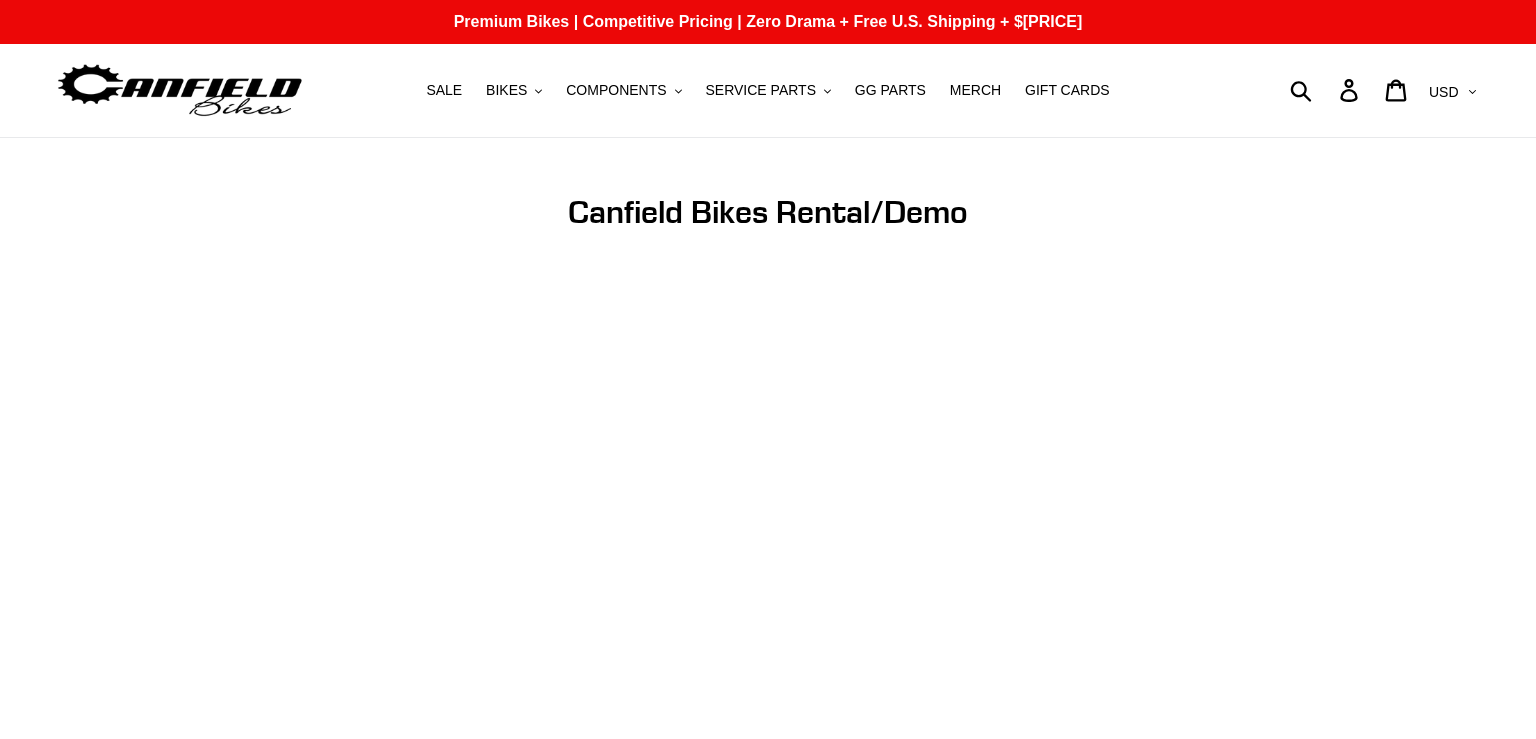 scroll, scrollTop: 0, scrollLeft: 0, axis: both 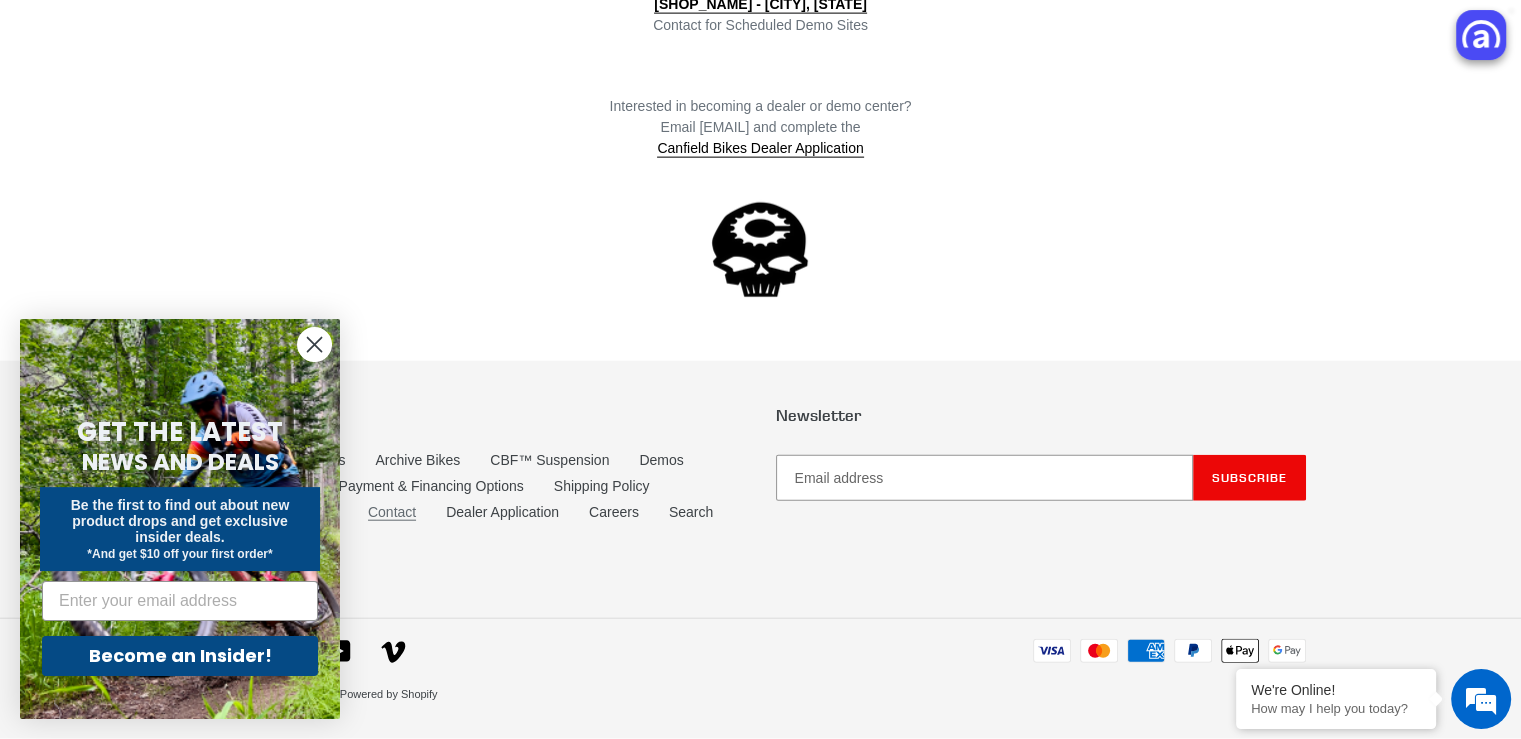 click on "Contact" at bounding box center (392, 514) 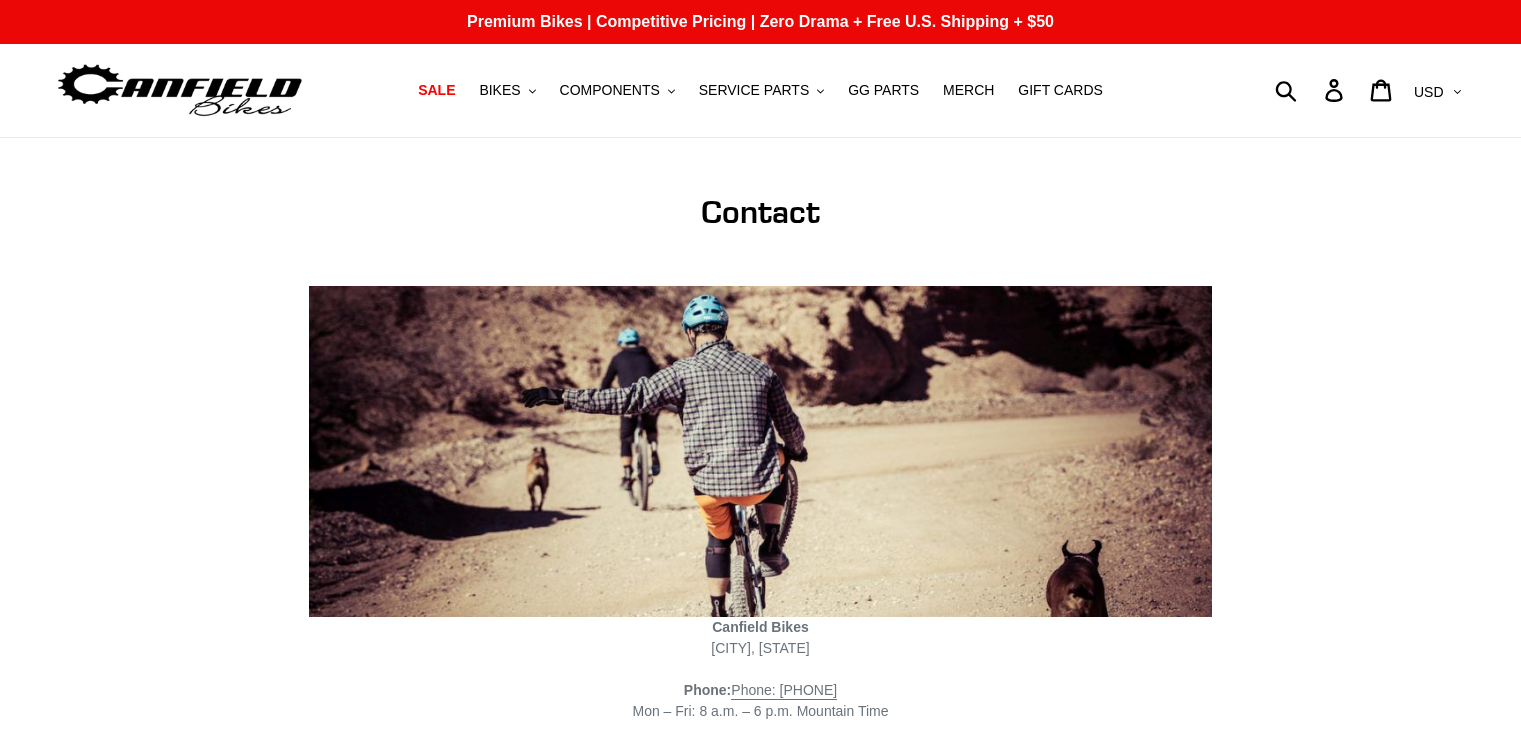 scroll, scrollTop: 0, scrollLeft: 0, axis: both 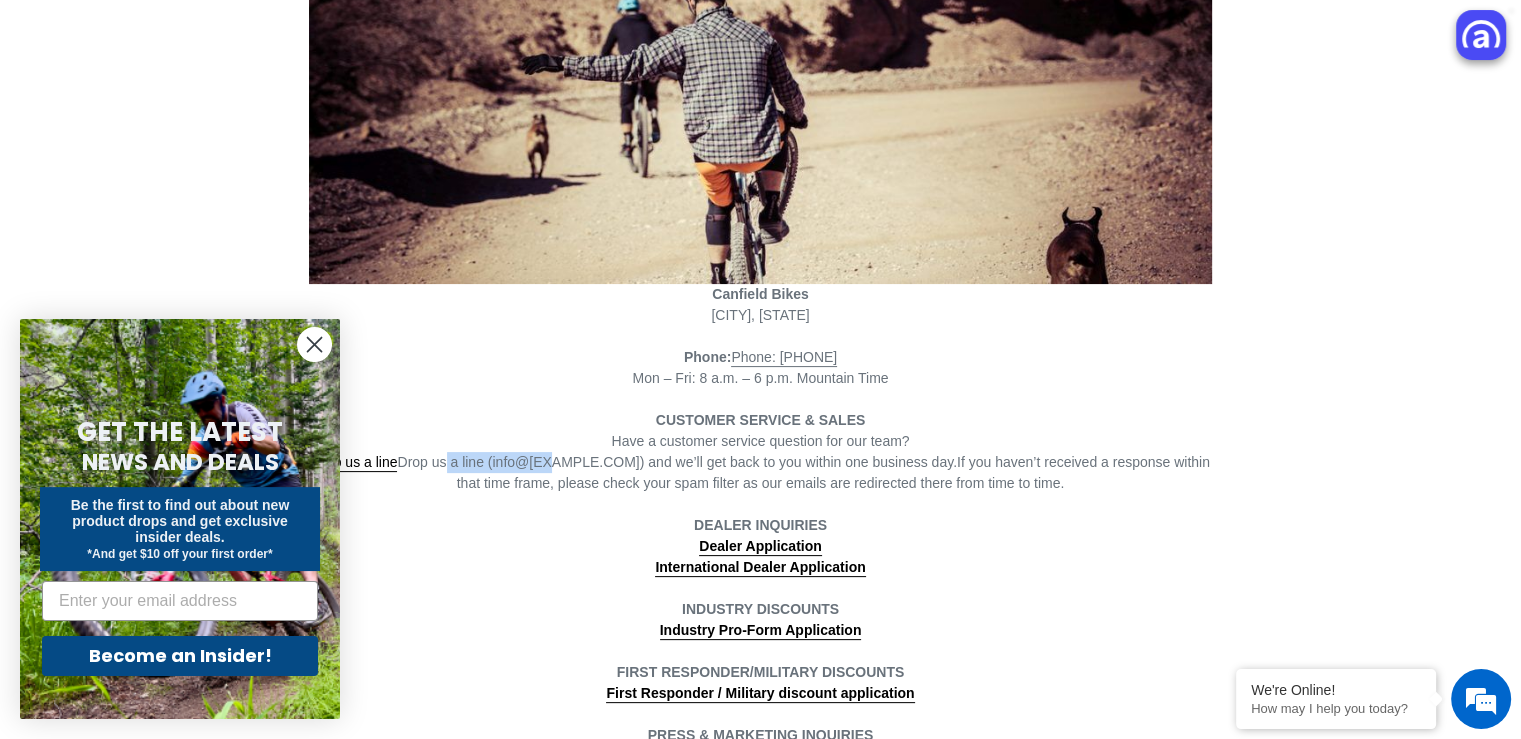 drag, startPoint x: 563, startPoint y: 467, endPoint x: 455, endPoint y: 465, distance: 108.01852 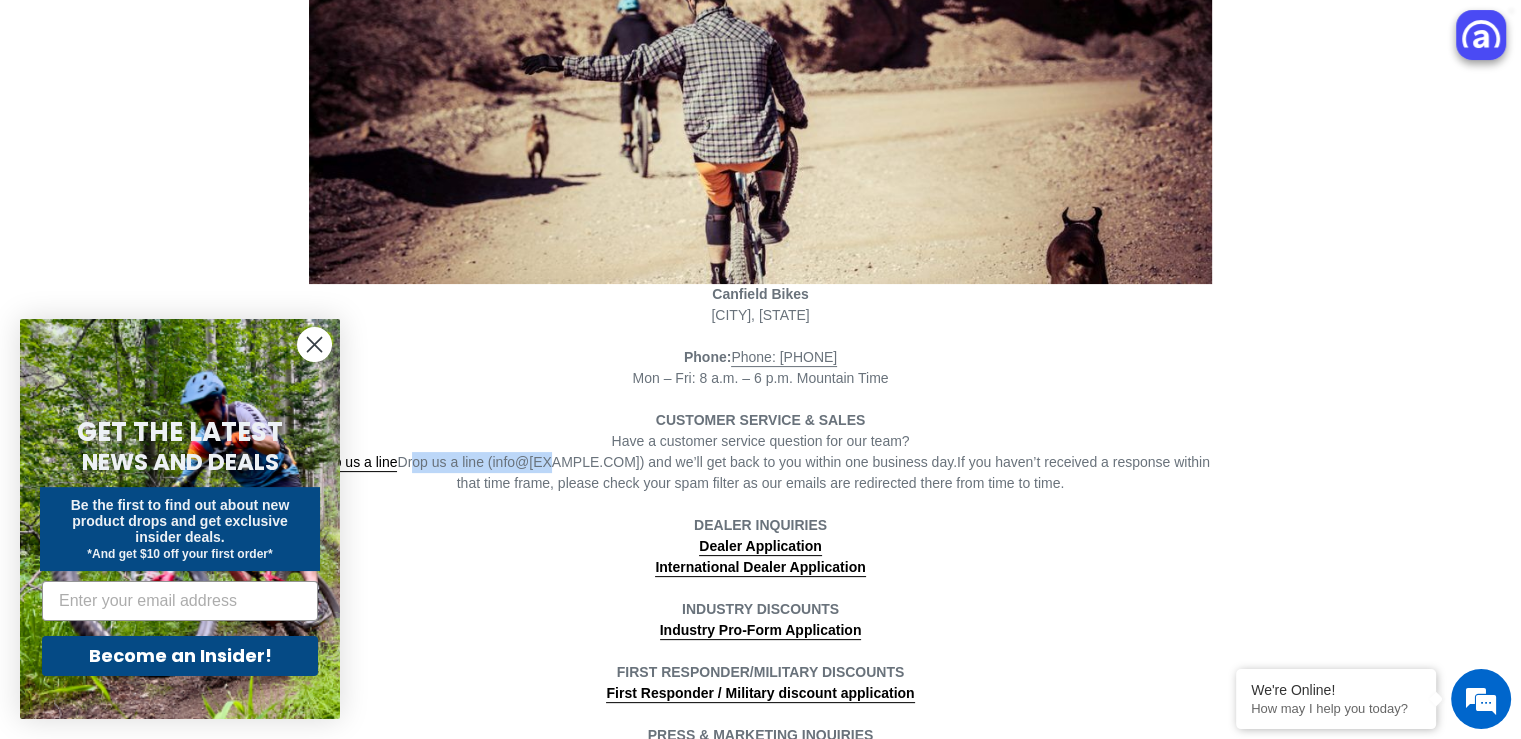 drag, startPoint x: 562, startPoint y: 465, endPoint x: 418, endPoint y: 459, distance: 144.12494 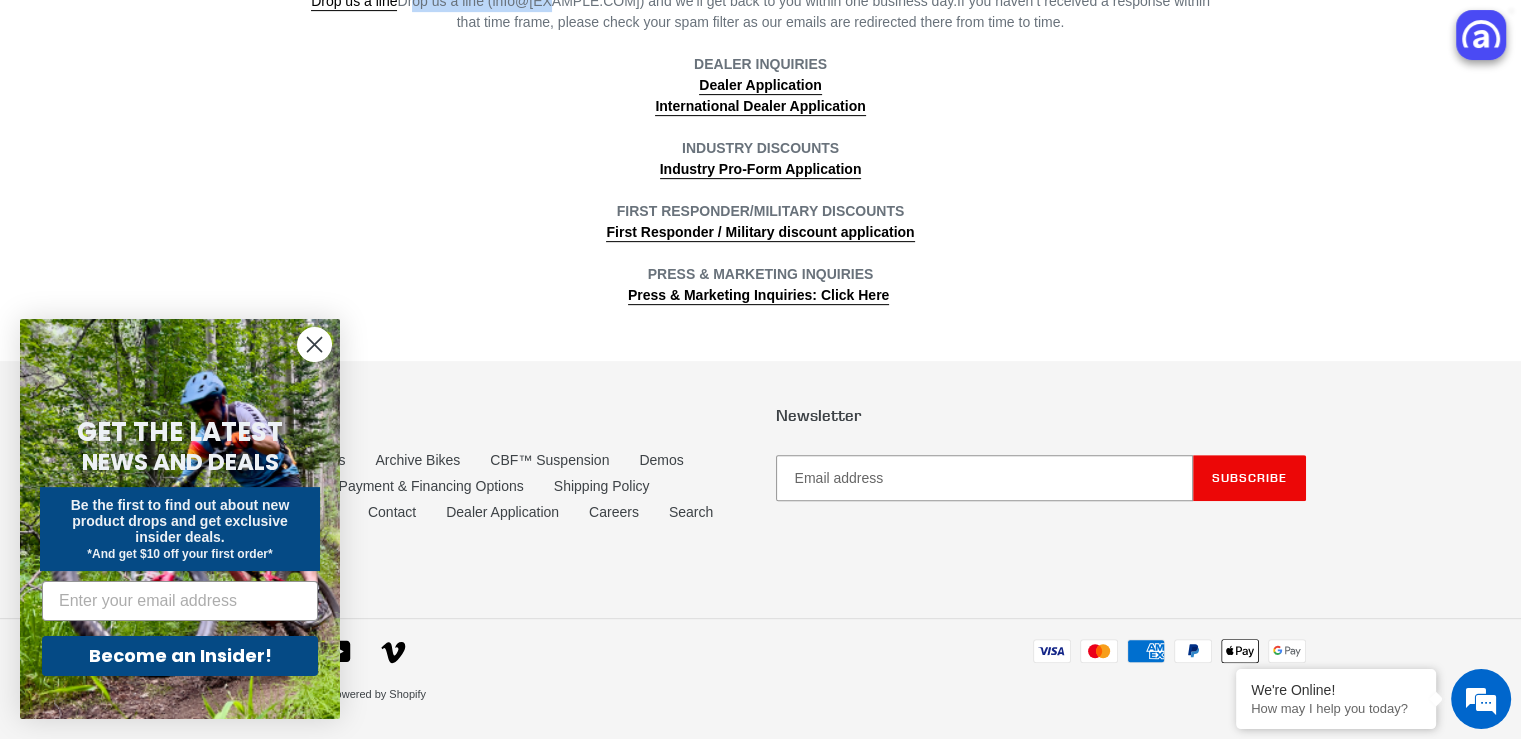 click at bounding box center [315, 345] 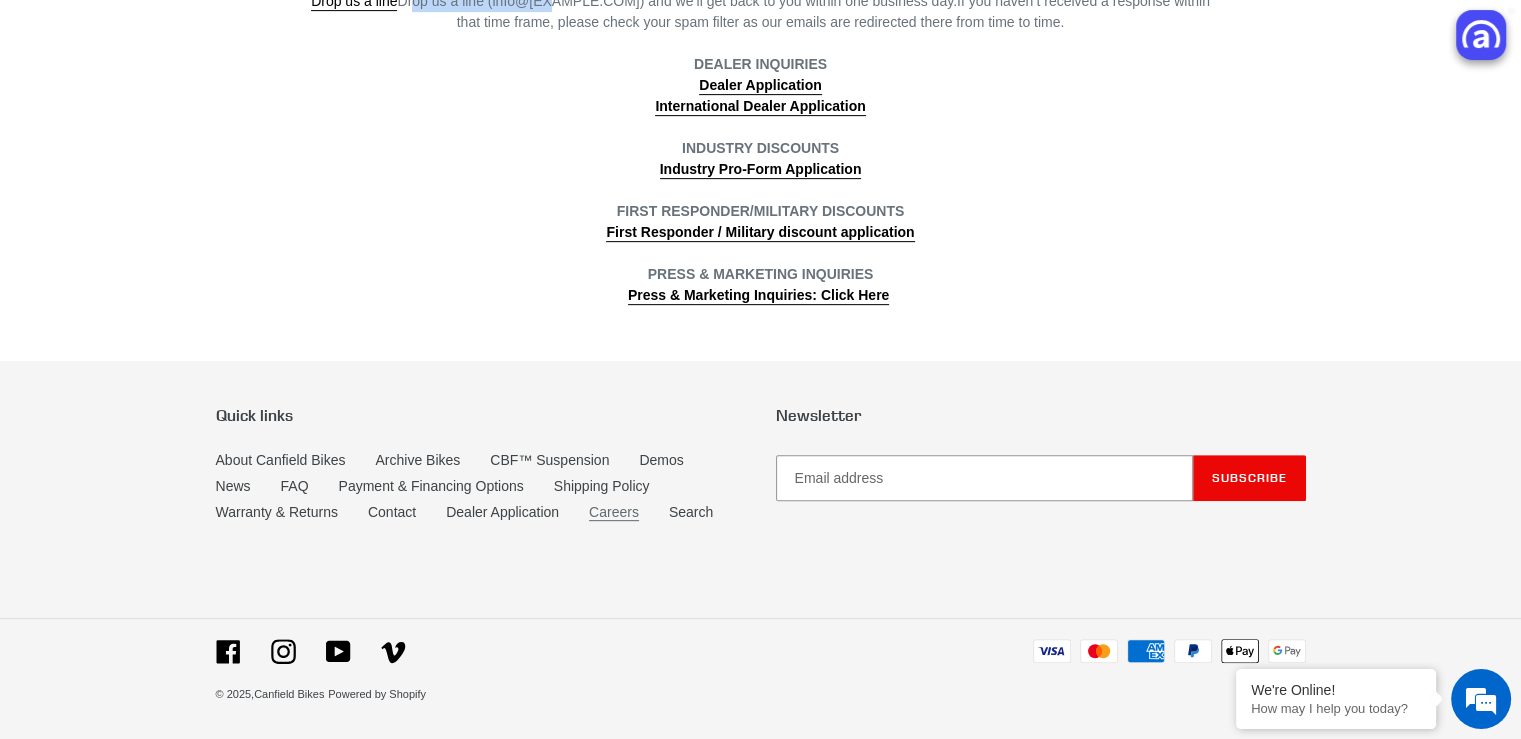 click on "Careers" at bounding box center (614, 512) 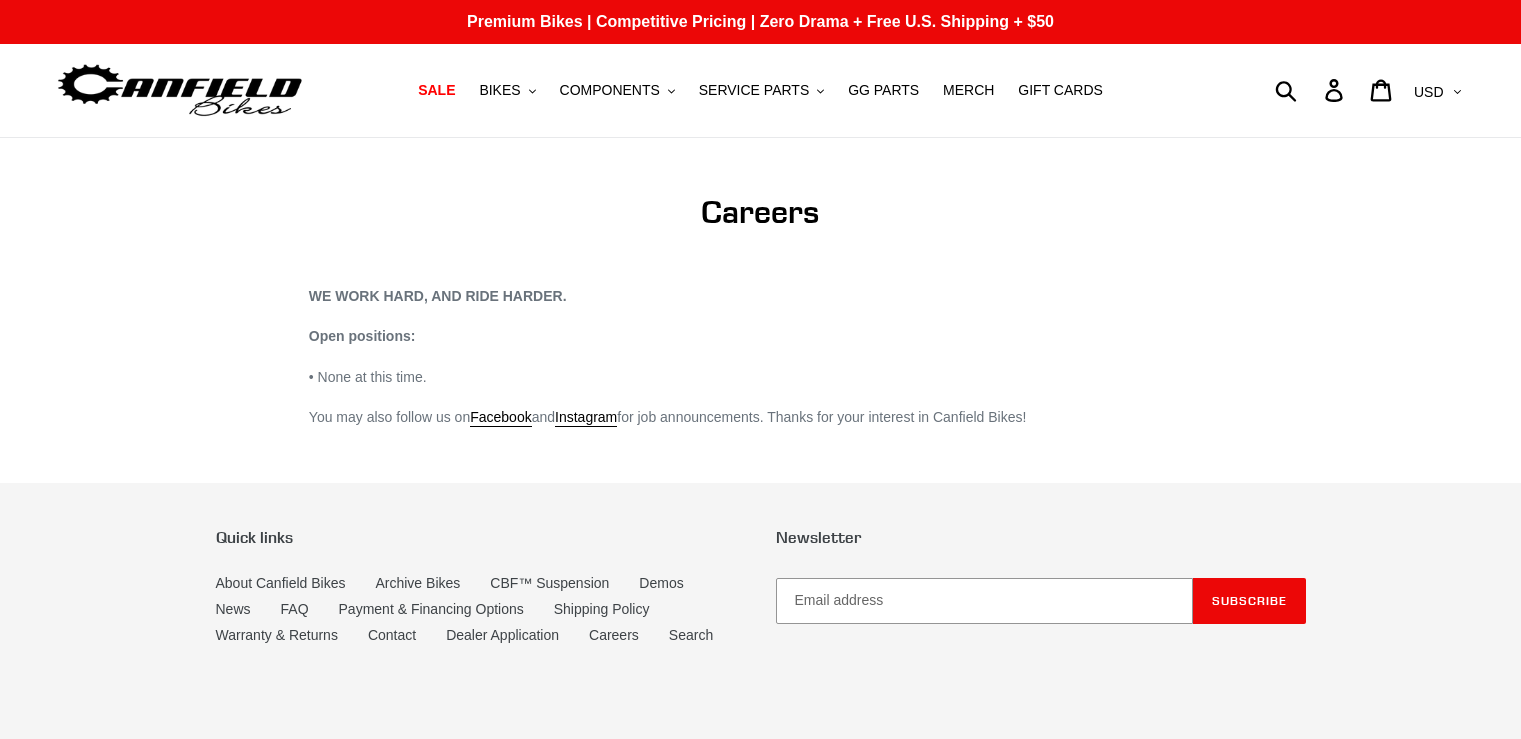 scroll, scrollTop: 0, scrollLeft: 0, axis: both 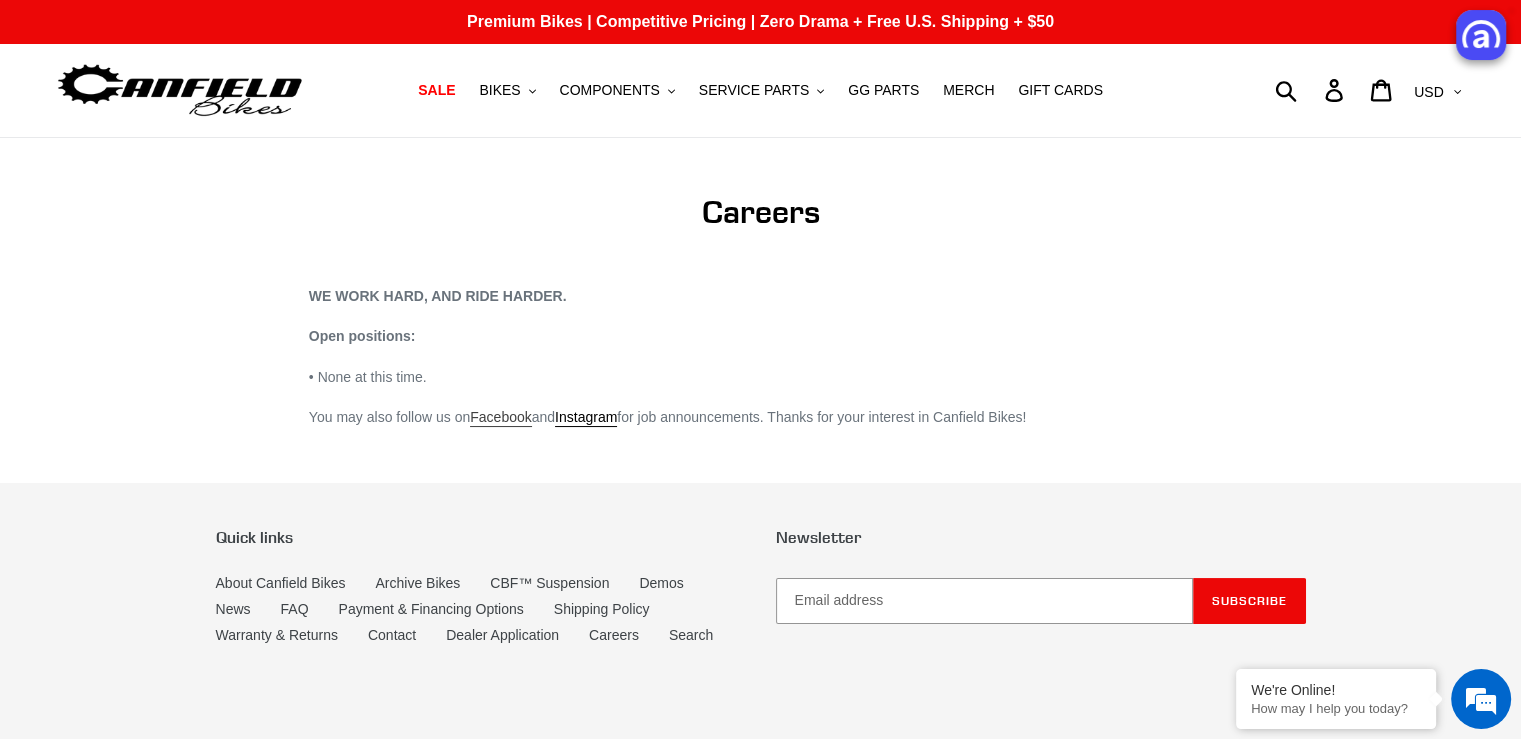 click on "Facebook" at bounding box center (500, 418) 